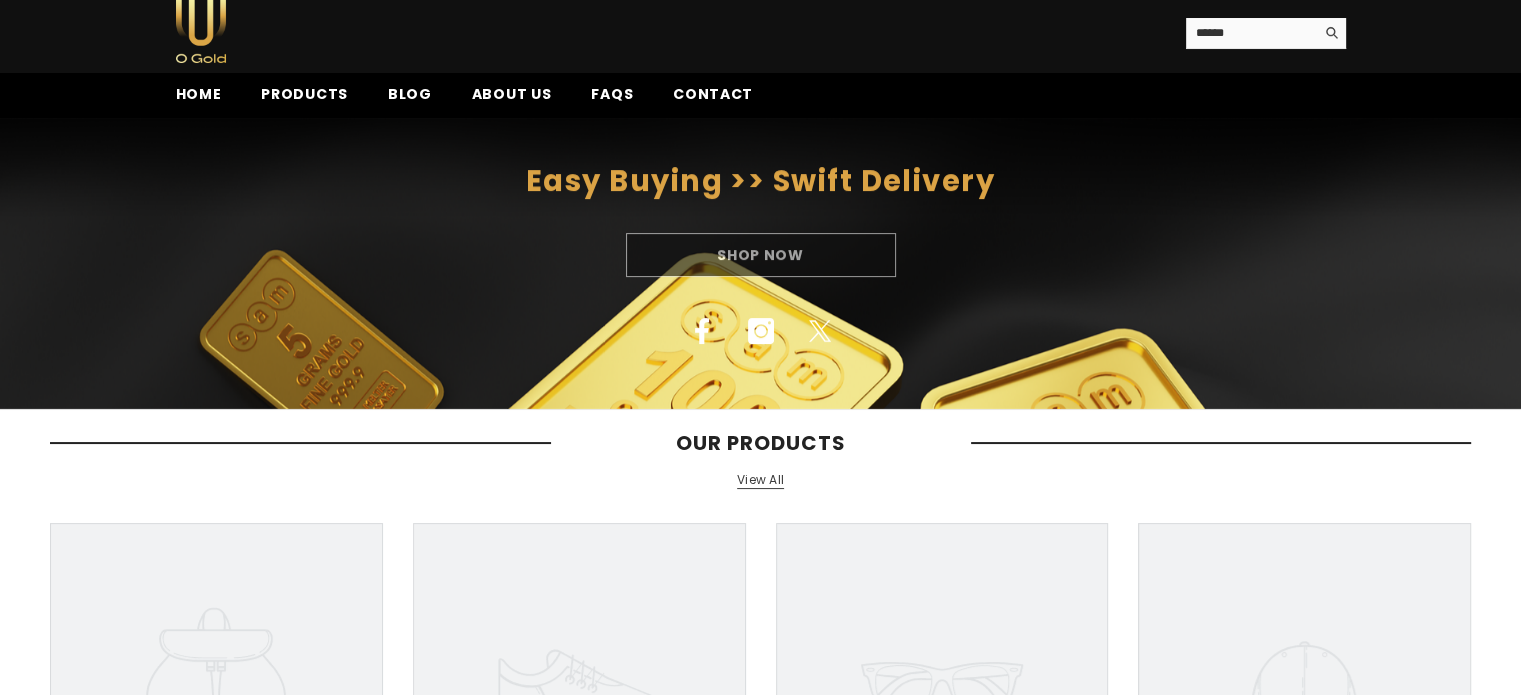 scroll, scrollTop: 0, scrollLeft: 0, axis: both 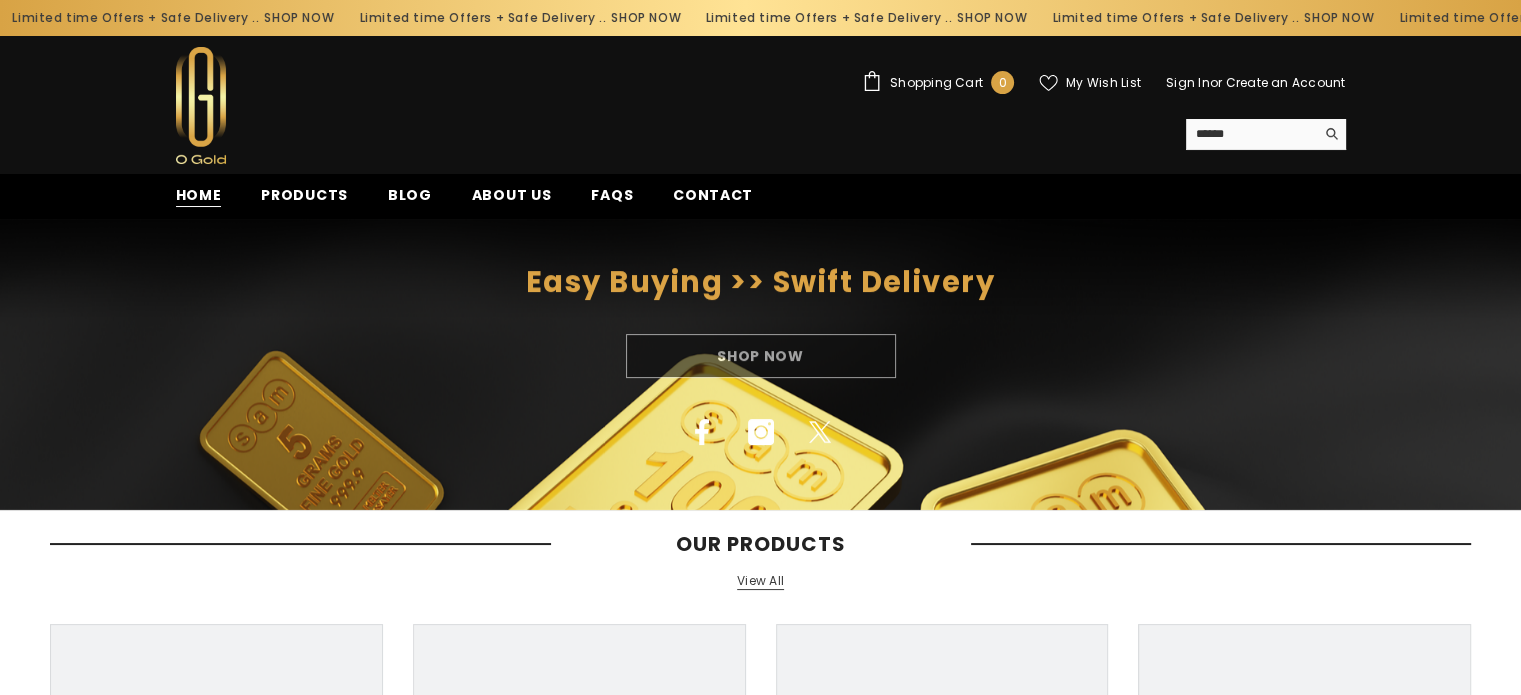 click on "Home" at bounding box center (199, 195) 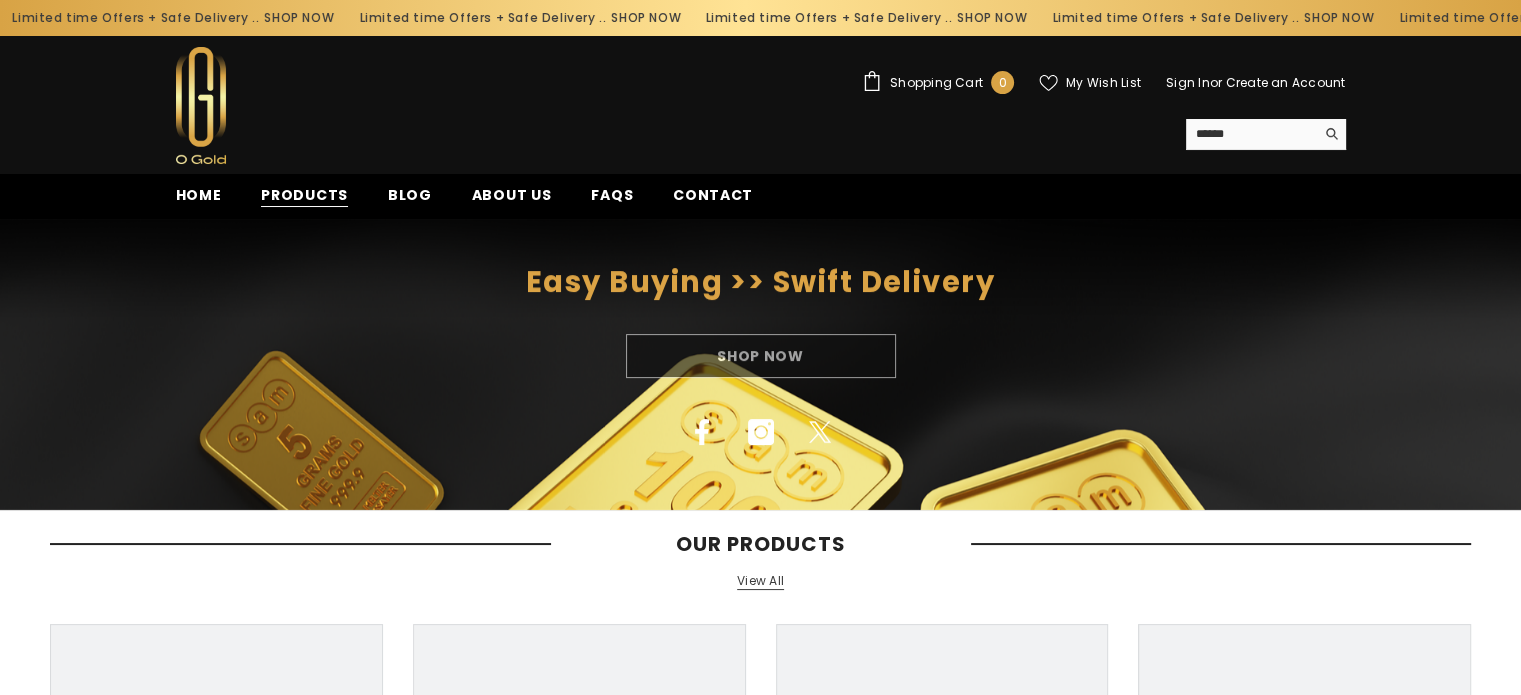 click on "Products" at bounding box center [304, 195] 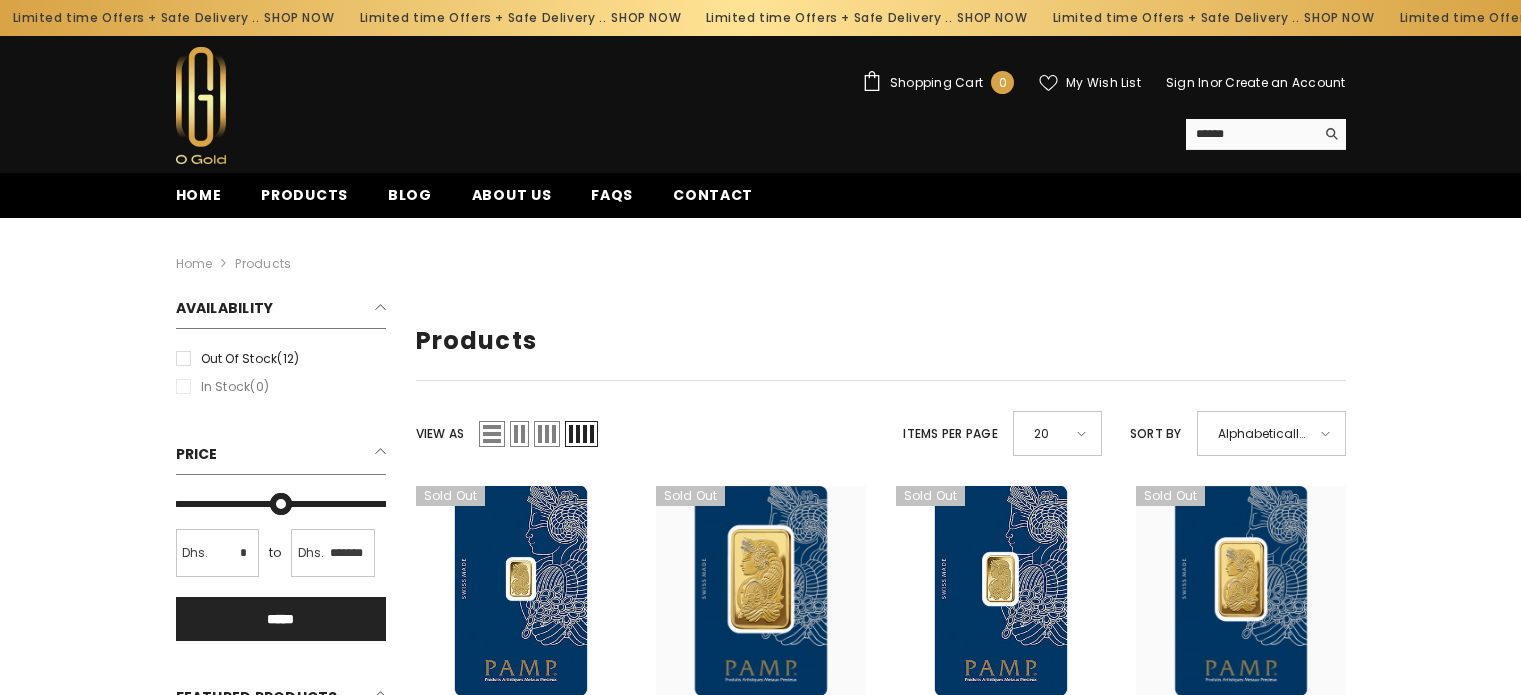 scroll, scrollTop: 0, scrollLeft: 0, axis: both 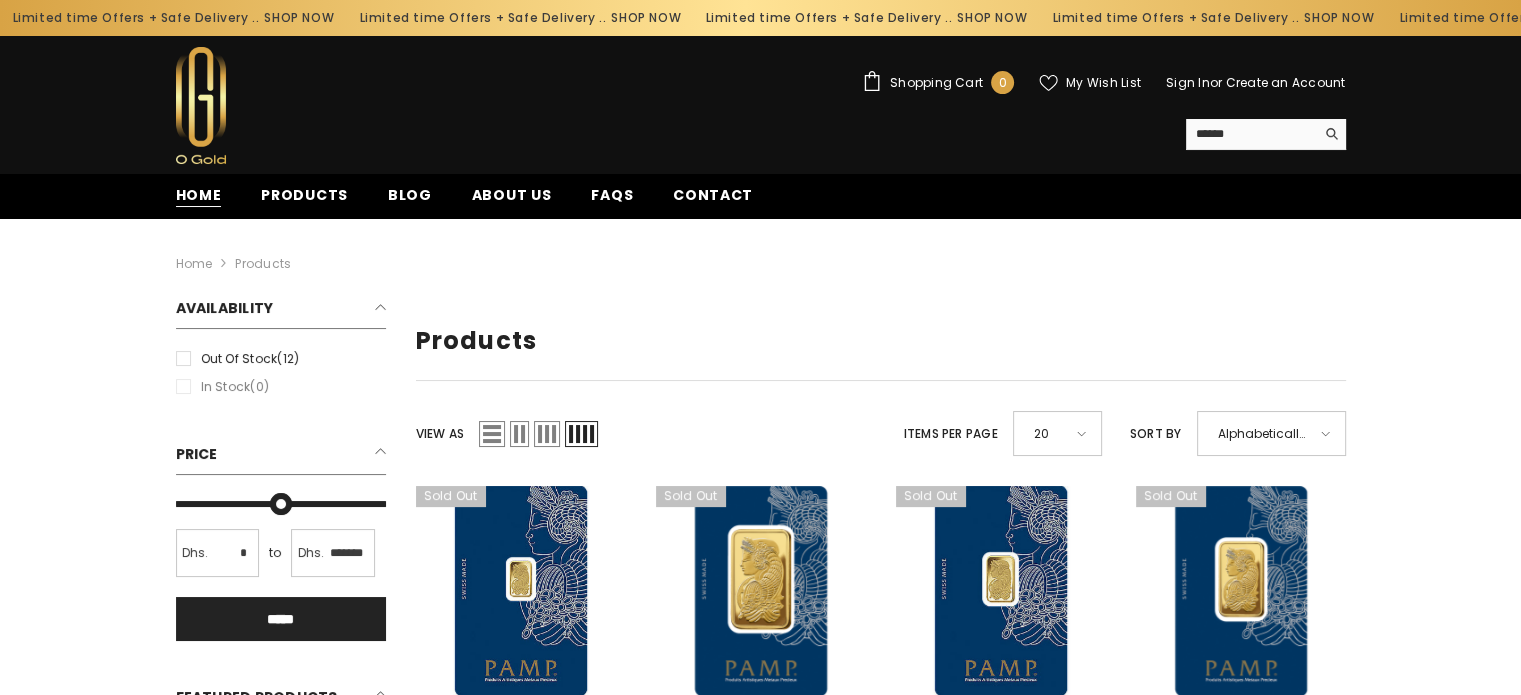 click on "Home" at bounding box center (199, 195) 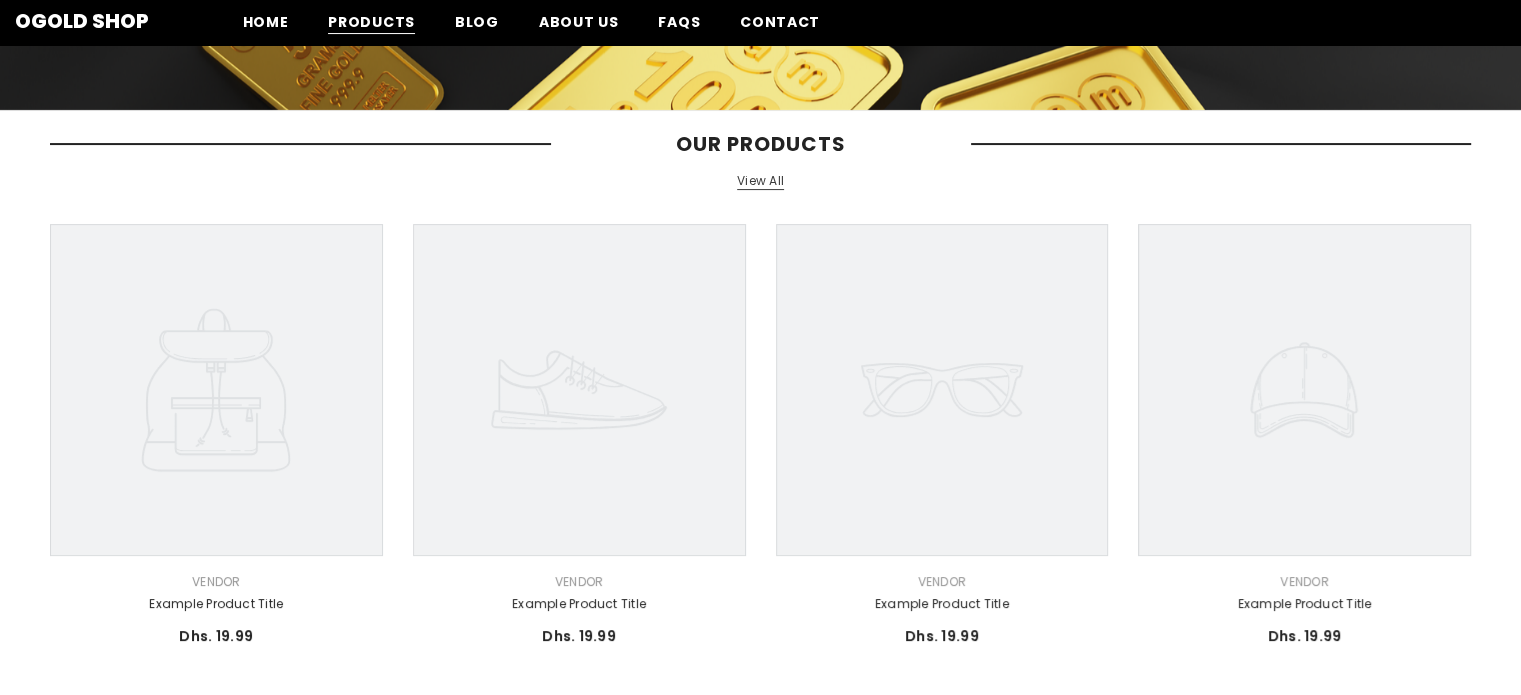scroll, scrollTop: 0, scrollLeft: 0, axis: both 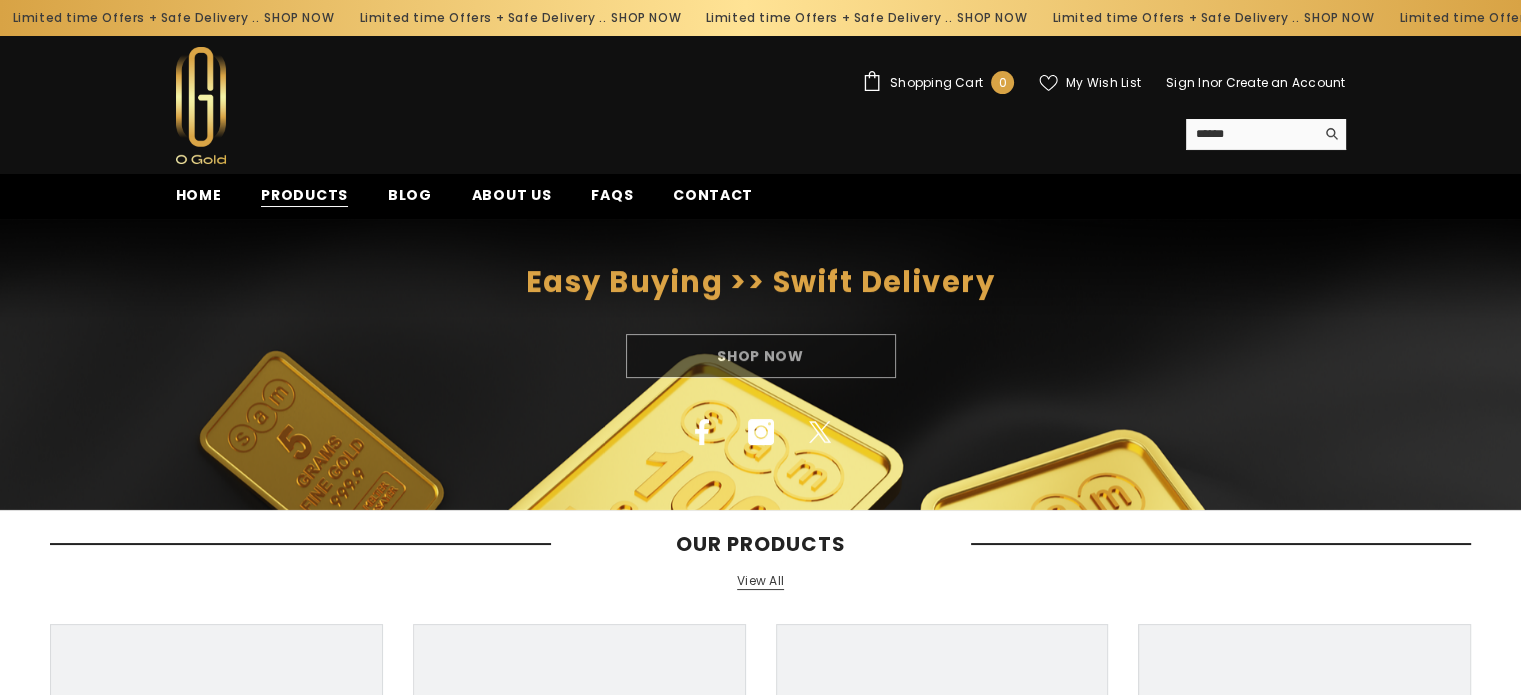 click on "Products" at bounding box center [304, 195] 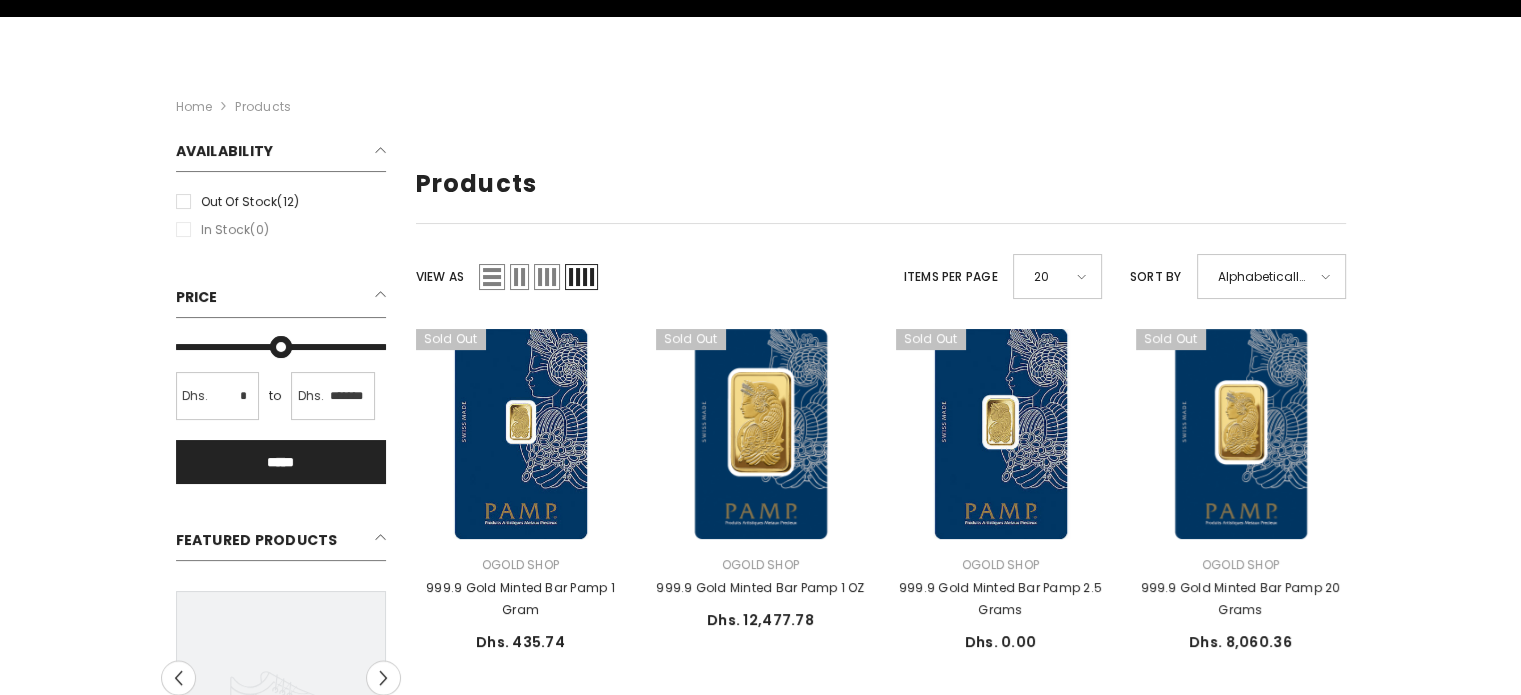 scroll, scrollTop: 0, scrollLeft: 0, axis: both 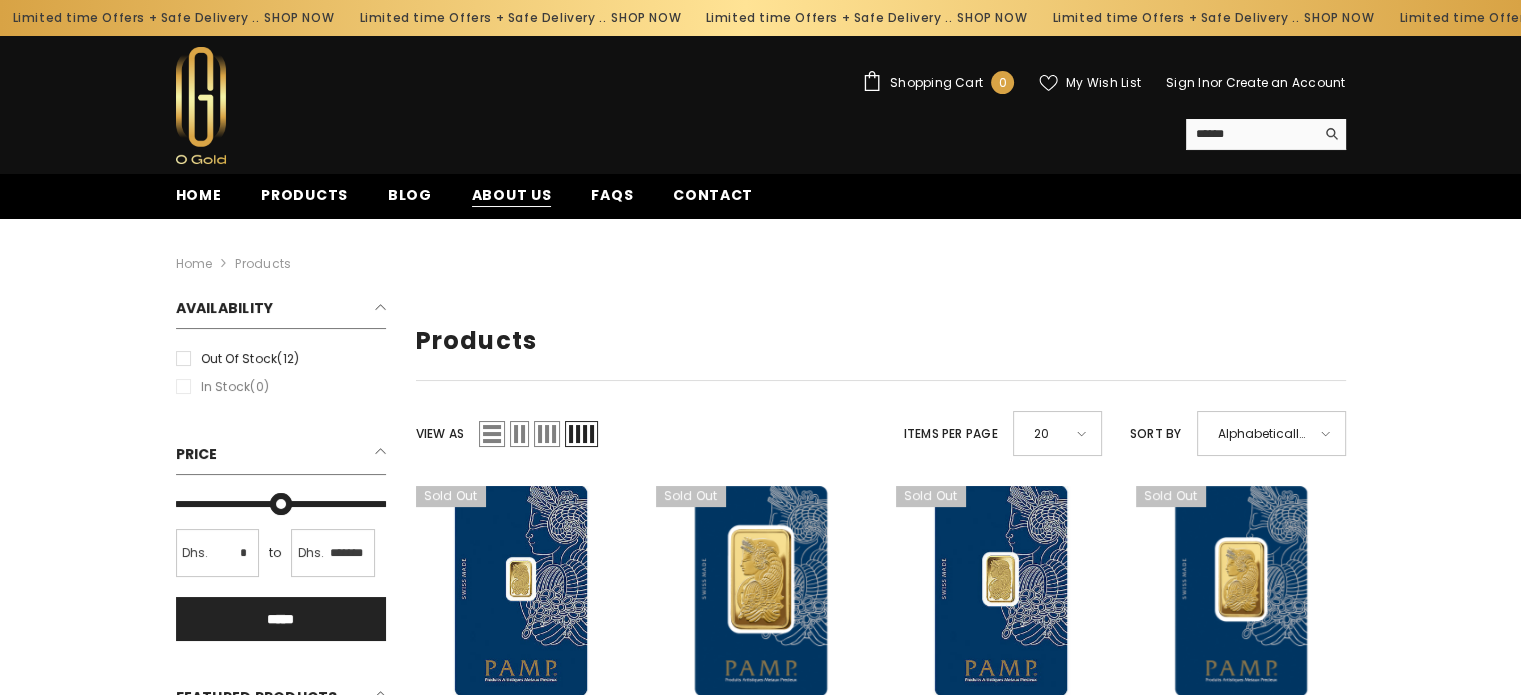 click on "About us" at bounding box center (512, 195) 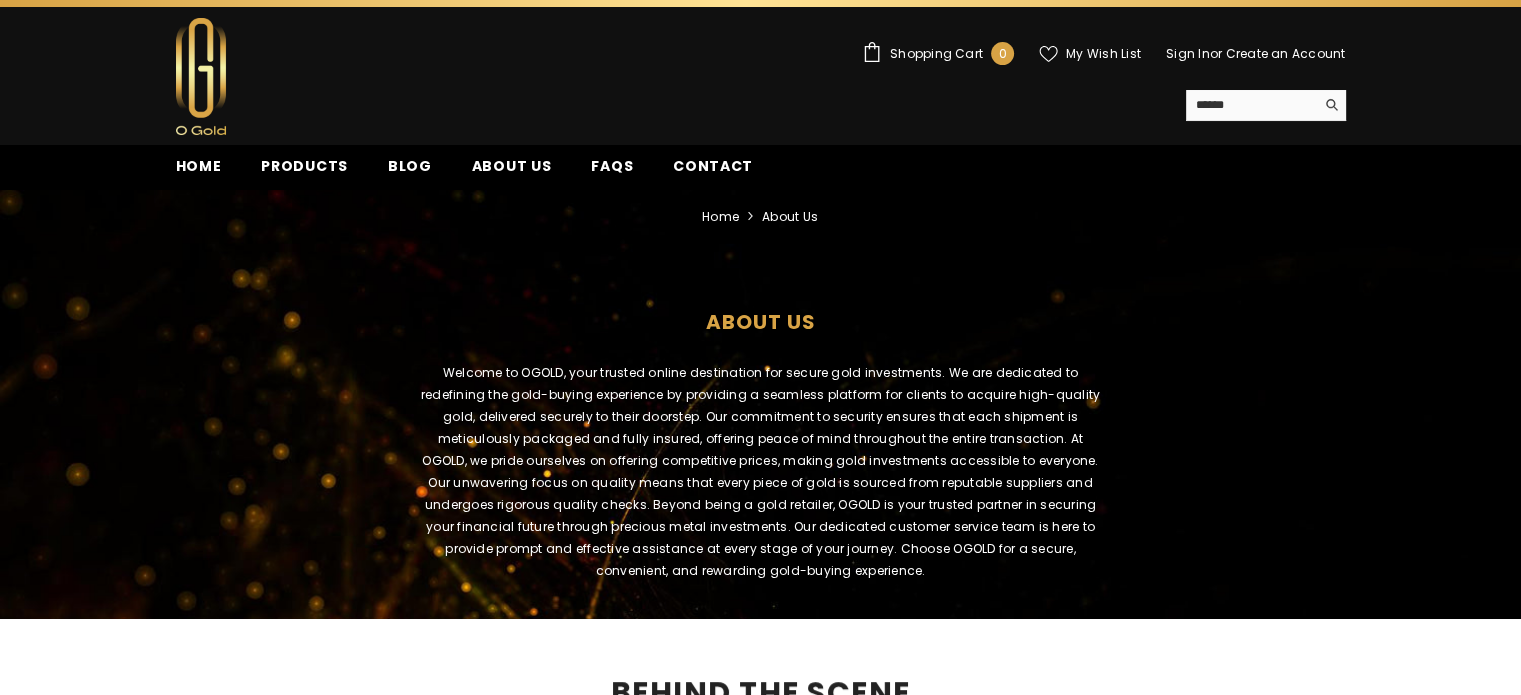 scroll, scrollTop: 0, scrollLeft: 0, axis: both 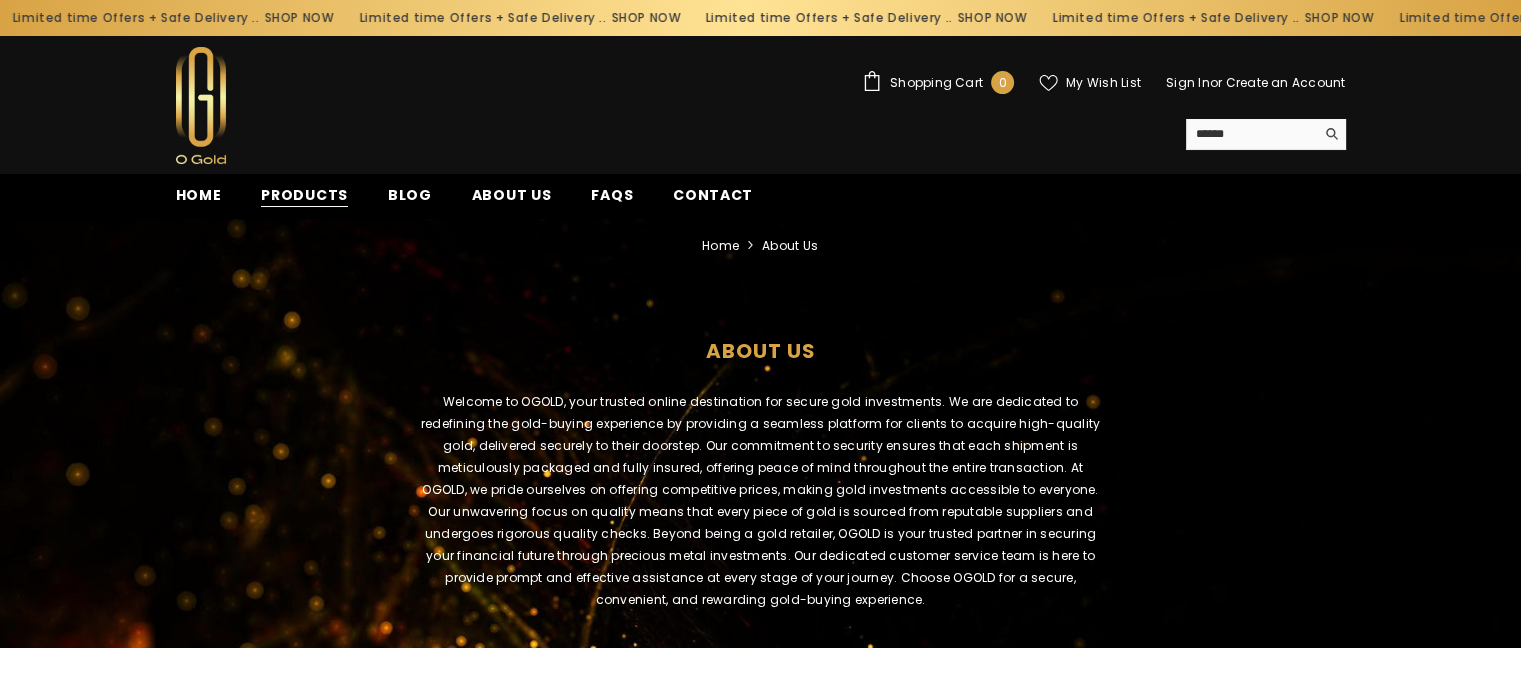 click on "Products" at bounding box center (304, 195) 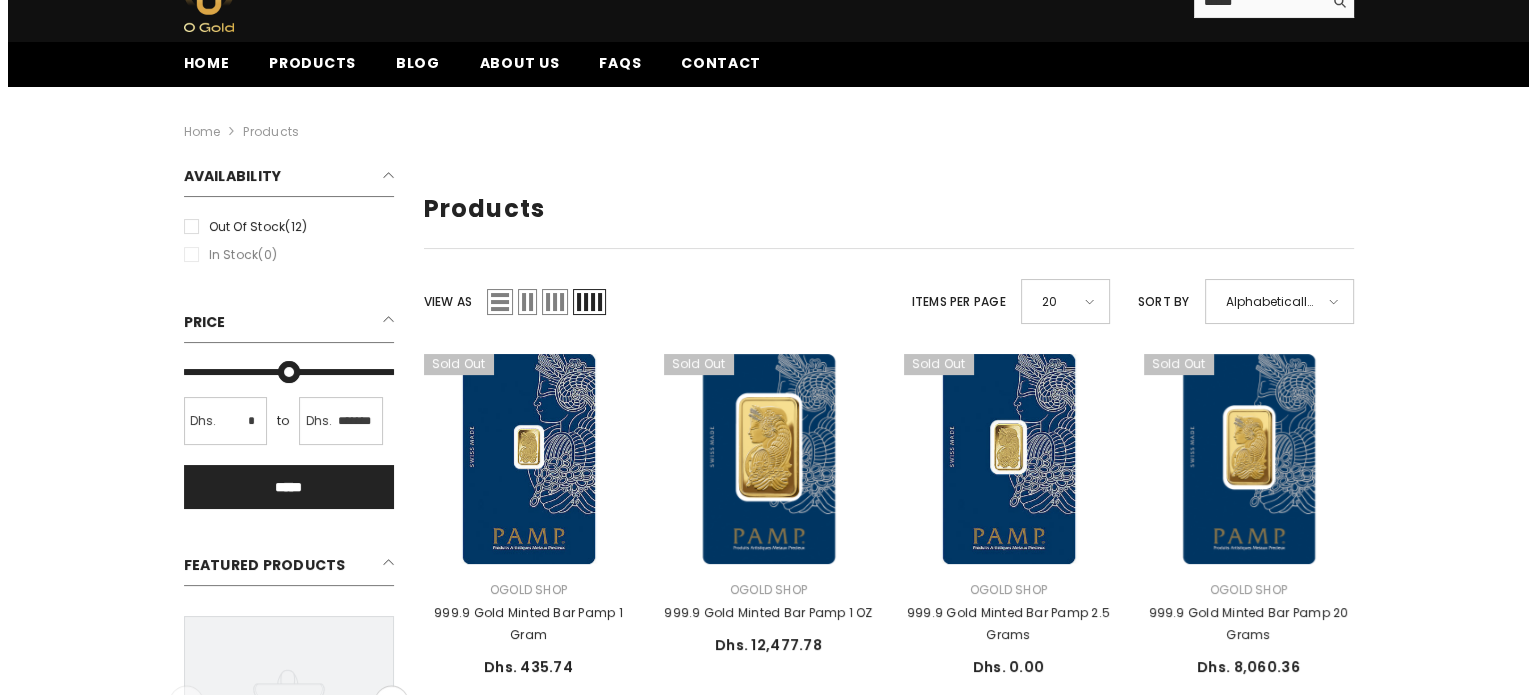 scroll, scrollTop: 0, scrollLeft: 0, axis: both 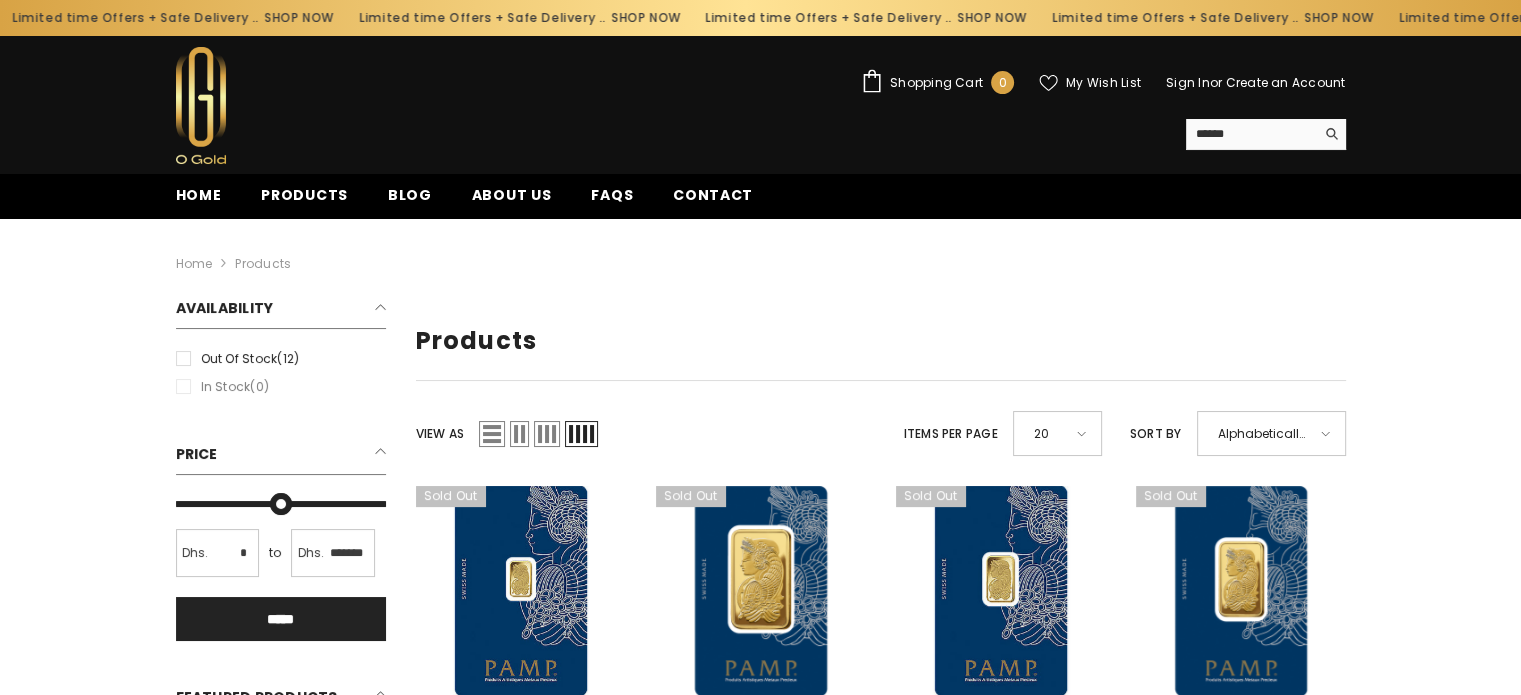 click on "Shopping Cart" at bounding box center [936, 83] 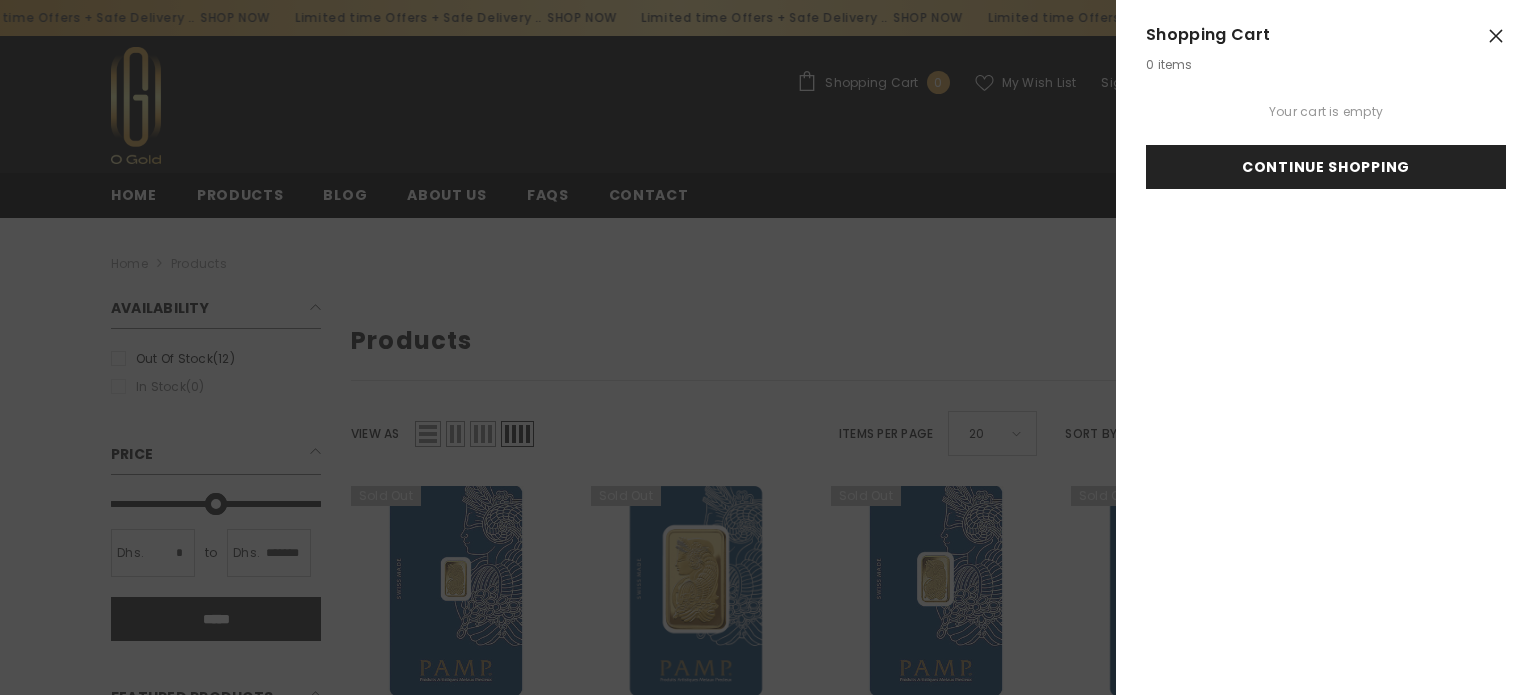 click on "Continue Shopping" at bounding box center [1326, 167] 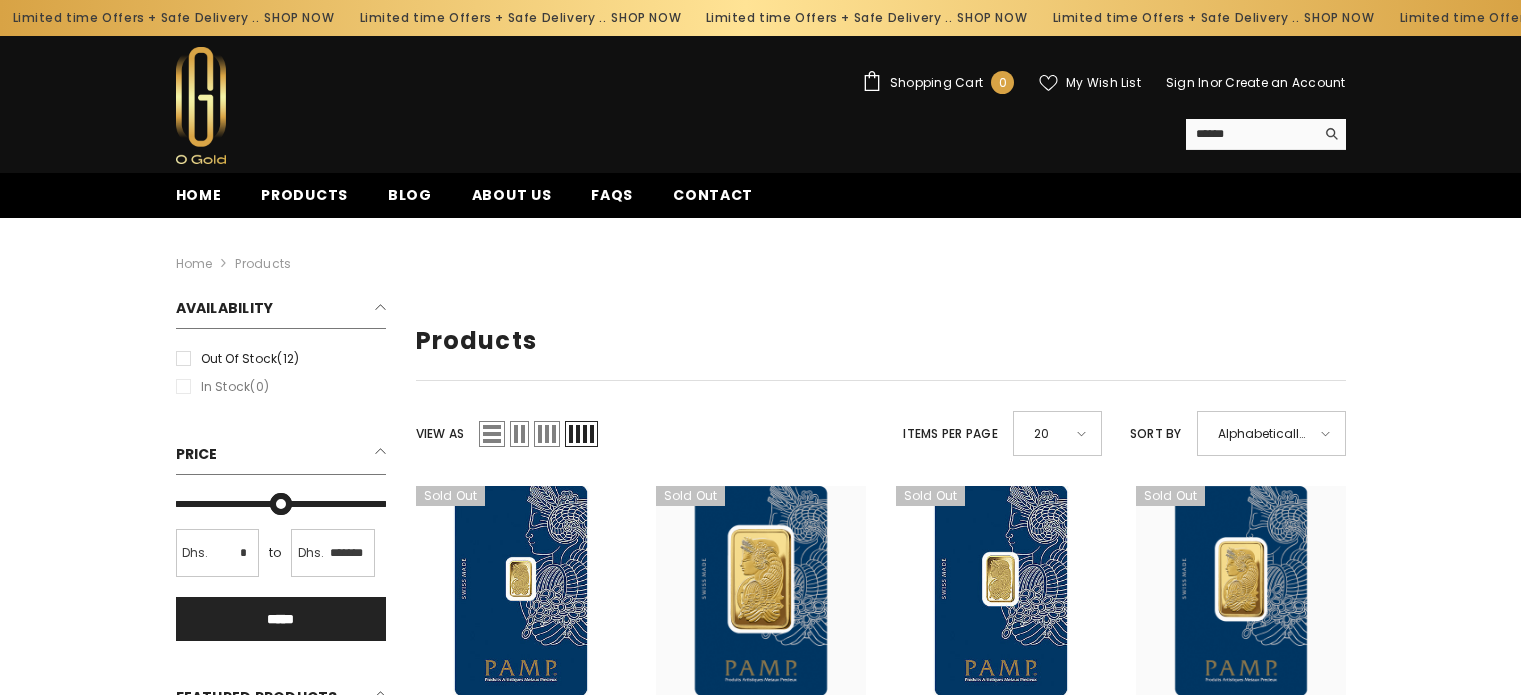 scroll, scrollTop: 0, scrollLeft: 0, axis: both 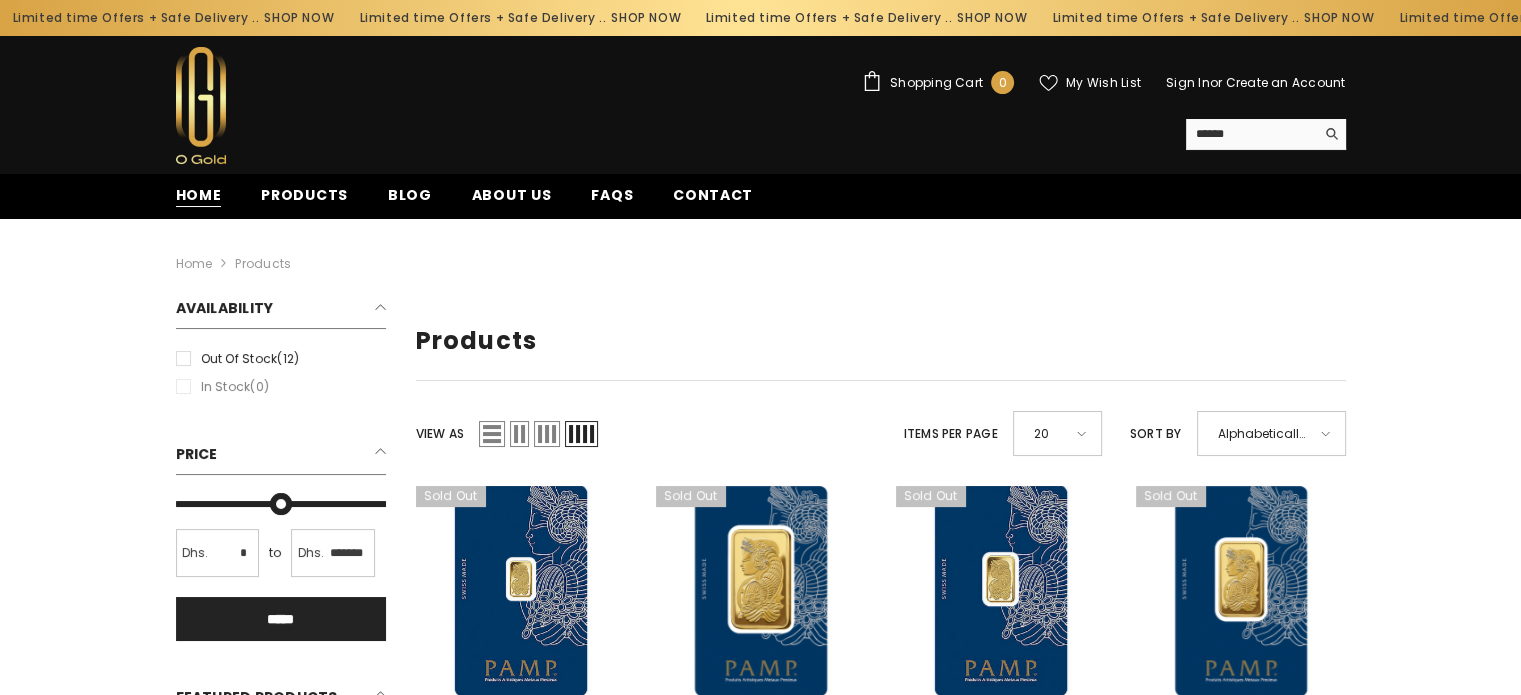 click on "Home" at bounding box center (199, 195) 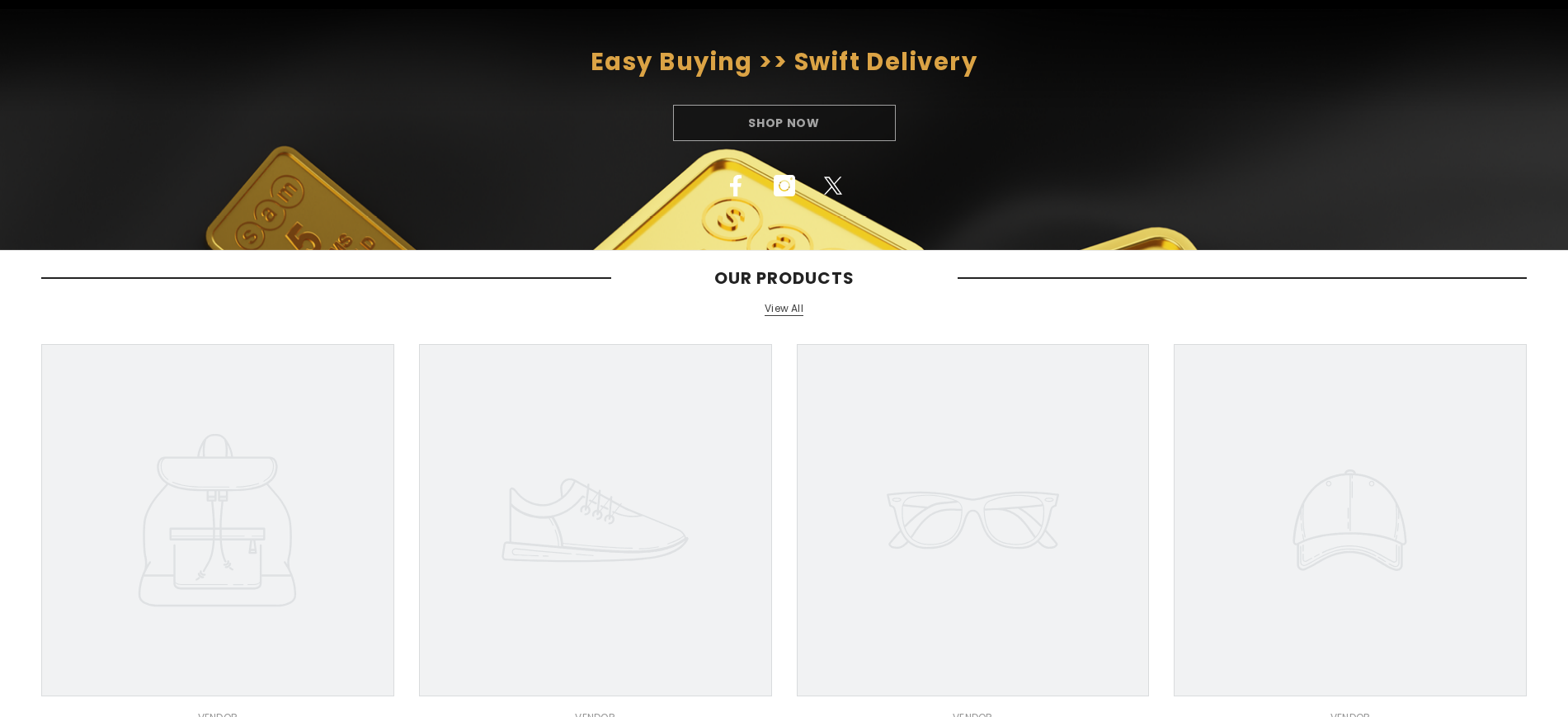 scroll, scrollTop: 0, scrollLeft: 0, axis: both 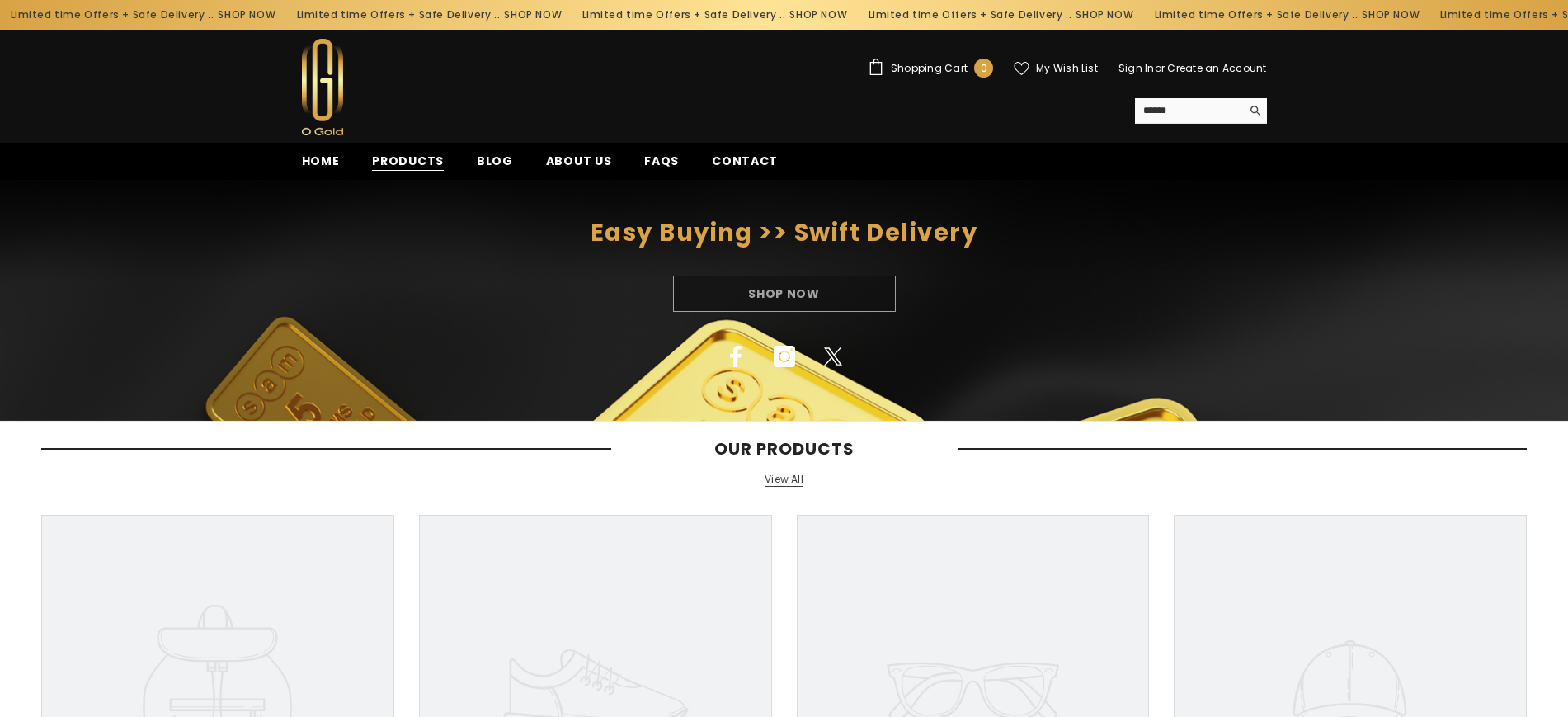 click on "Products" at bounding box center [407, 161] 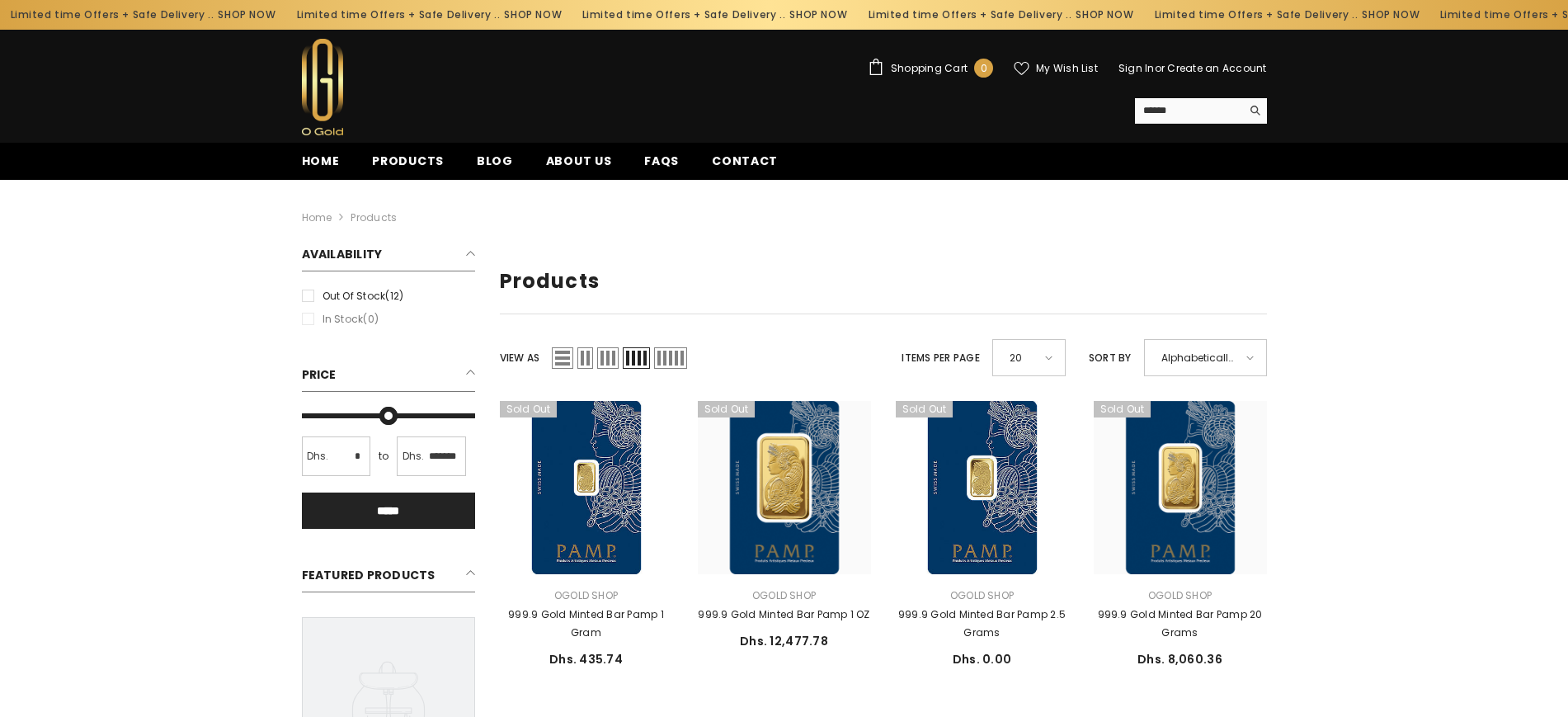 scroll, scrollTop: 0, scrollLeft: 0, axis: both 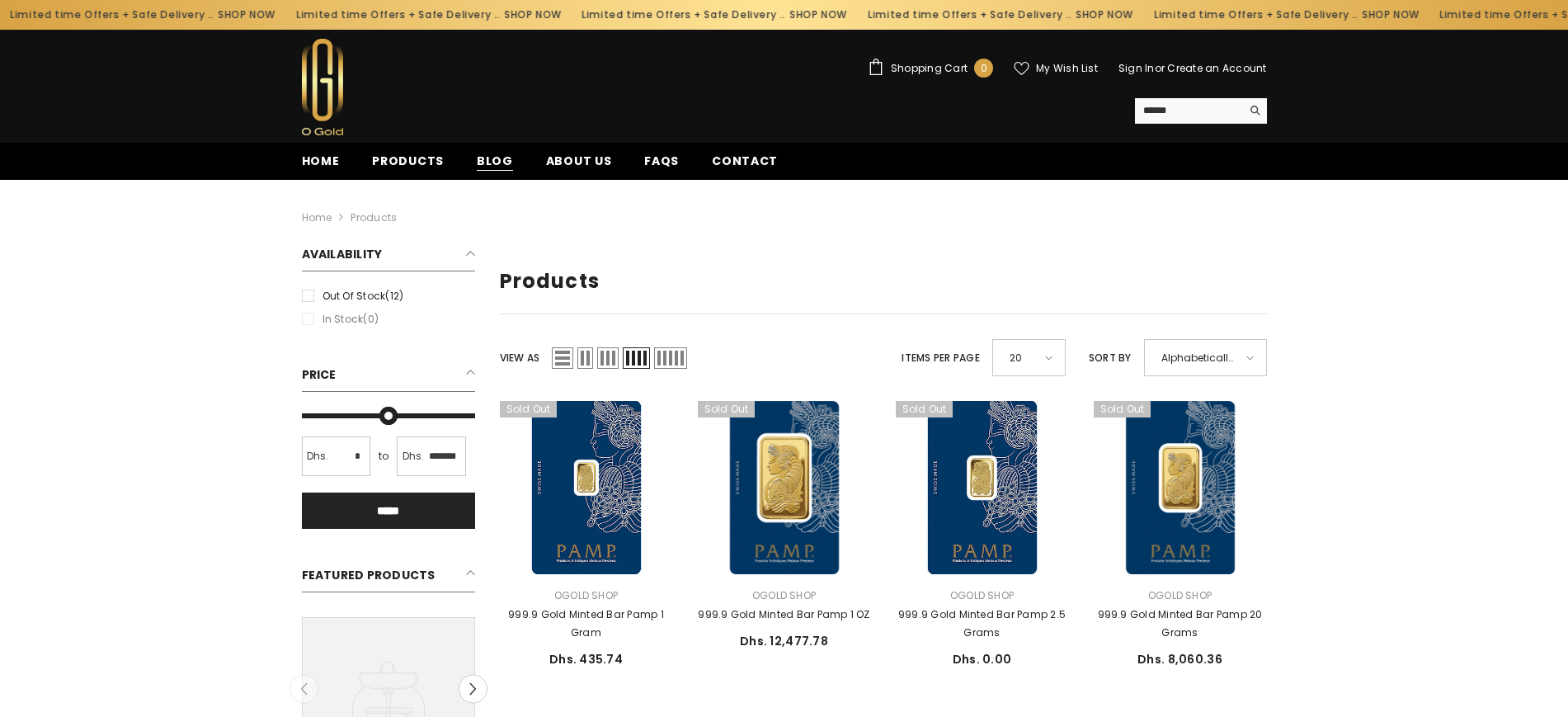 click on "Blog" at bounding box center (495, 161) 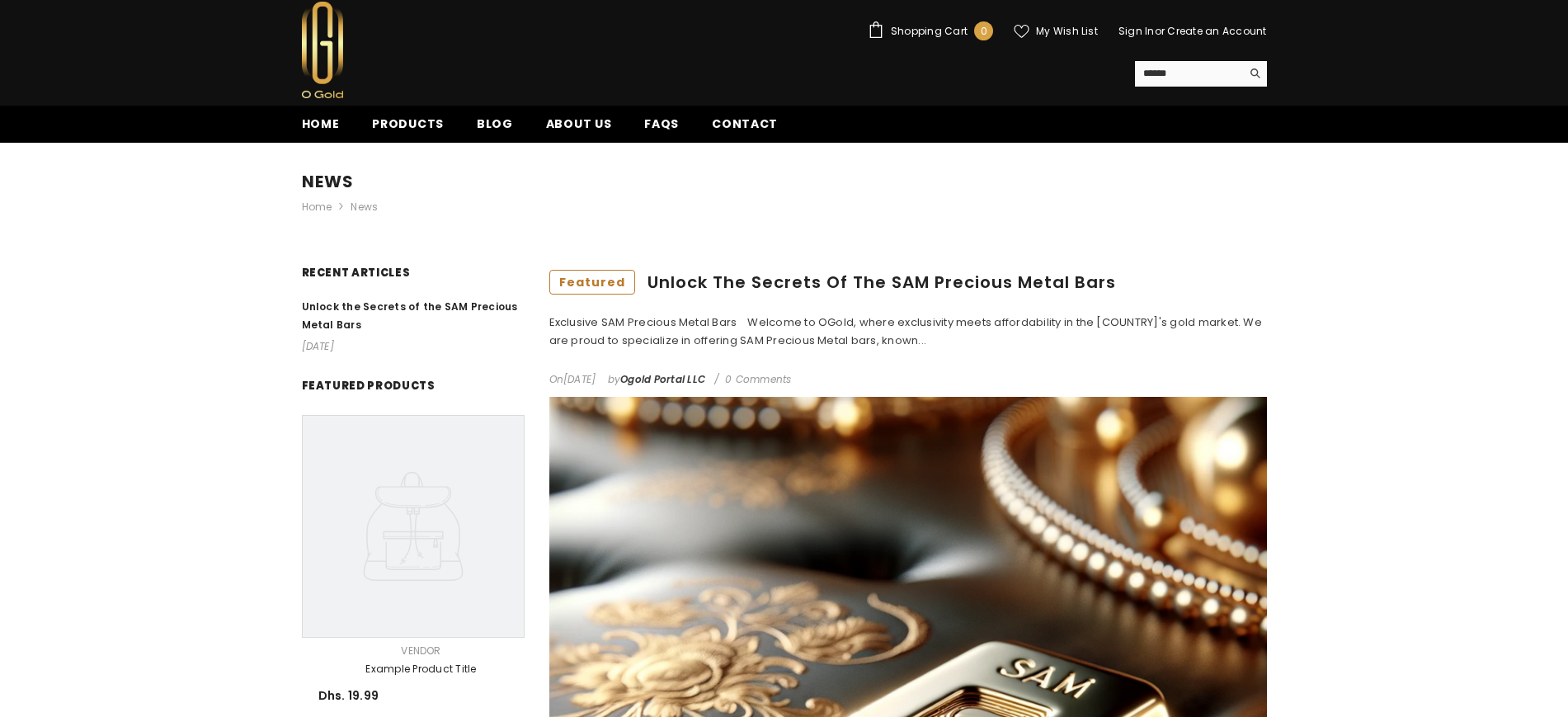 scroll, scrollTop: 0, scrollLeft: 0, axis: both 